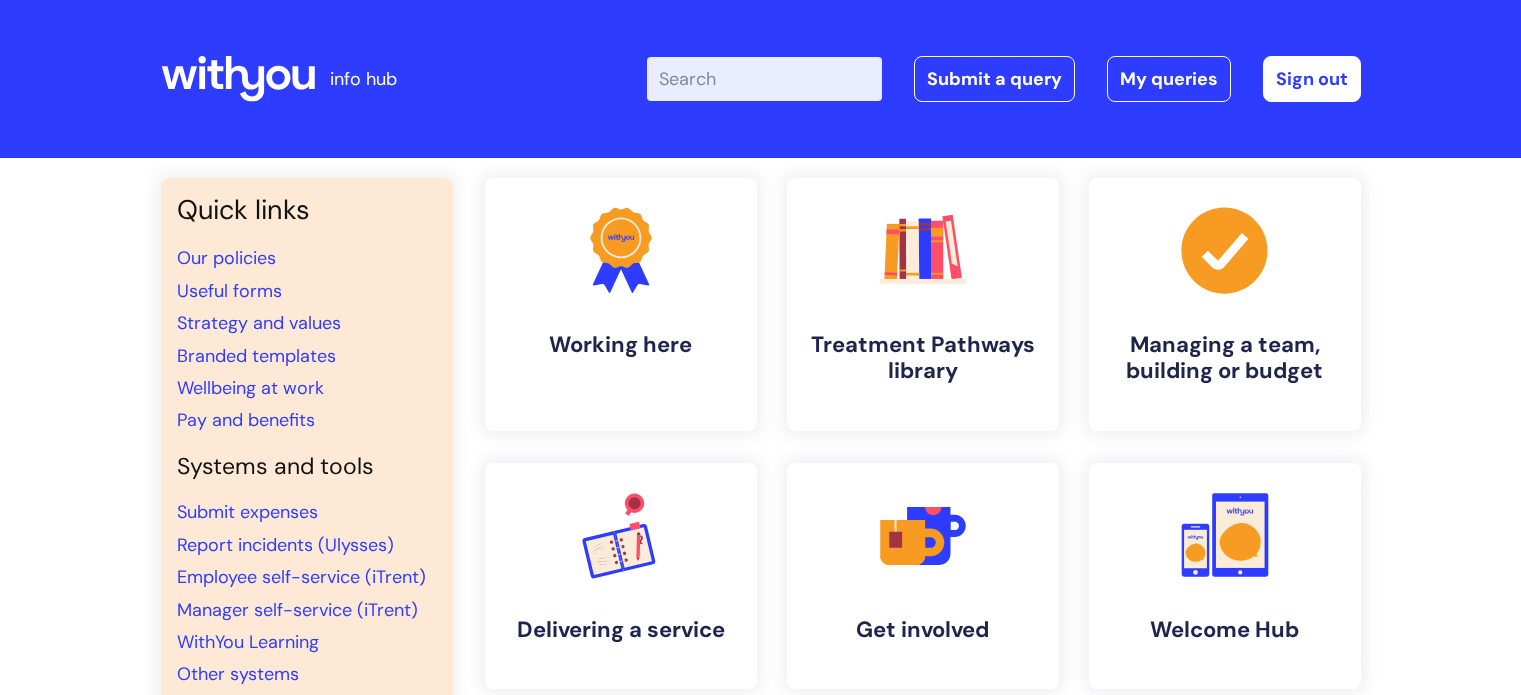scroll, scrollTop: 0, scrollLeft: 0, axis: both 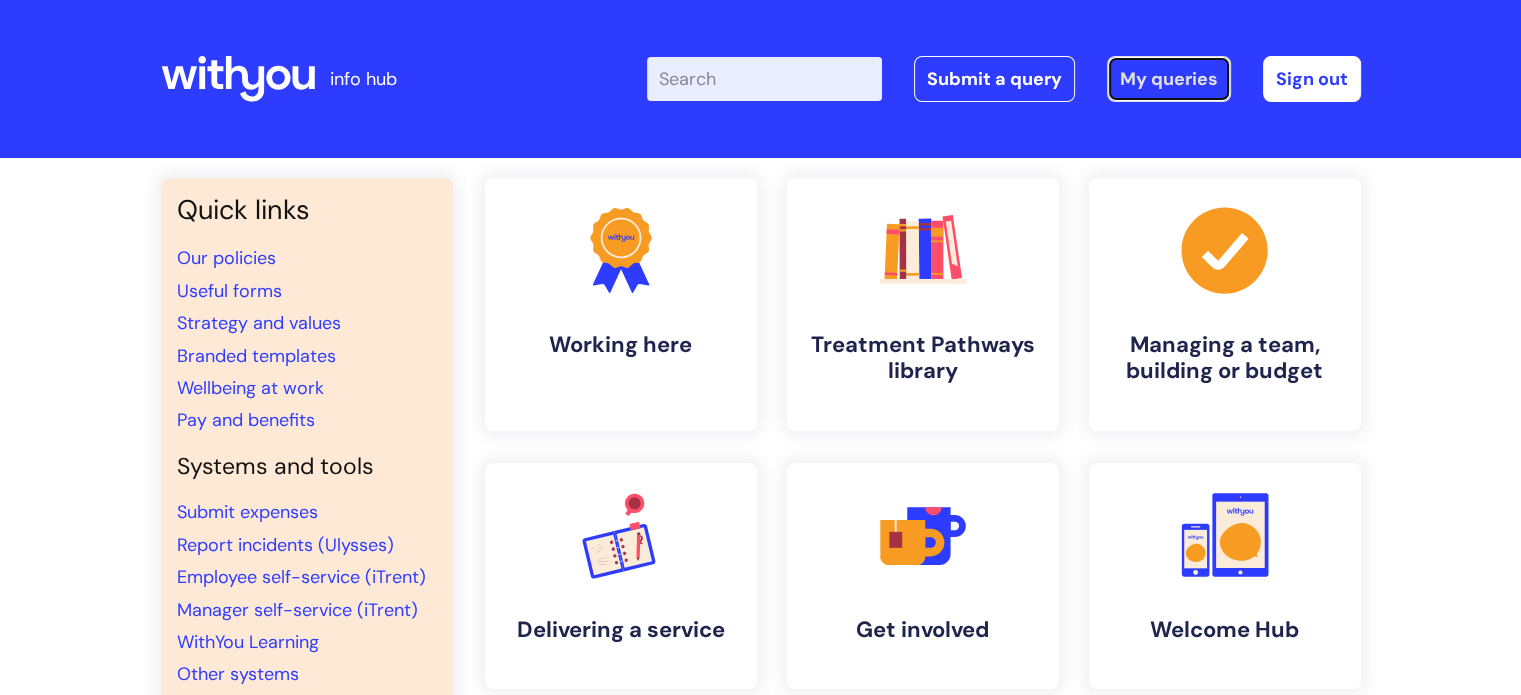 click on "My queries" at bounding box center [1169, 79] 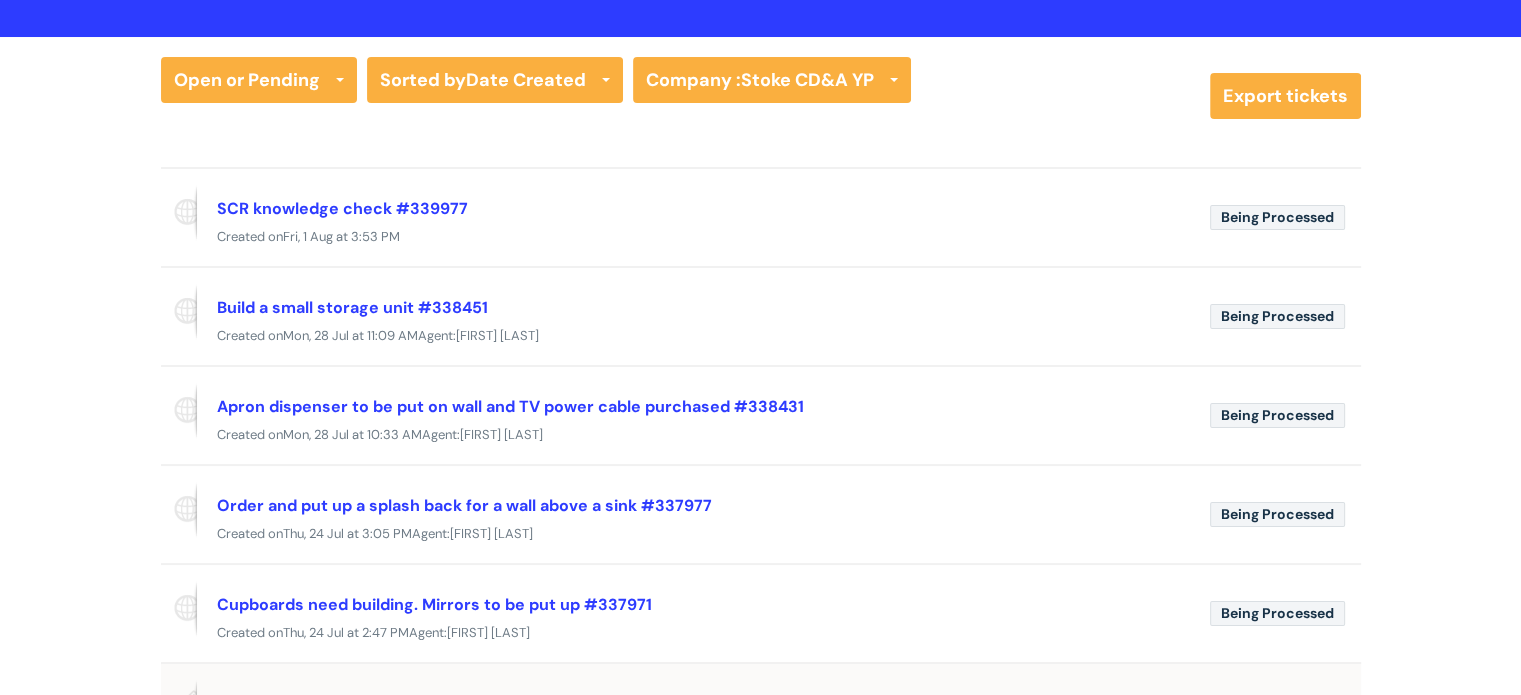 scroll, scrollTop: 0, scrollLeft: 0, axis: both 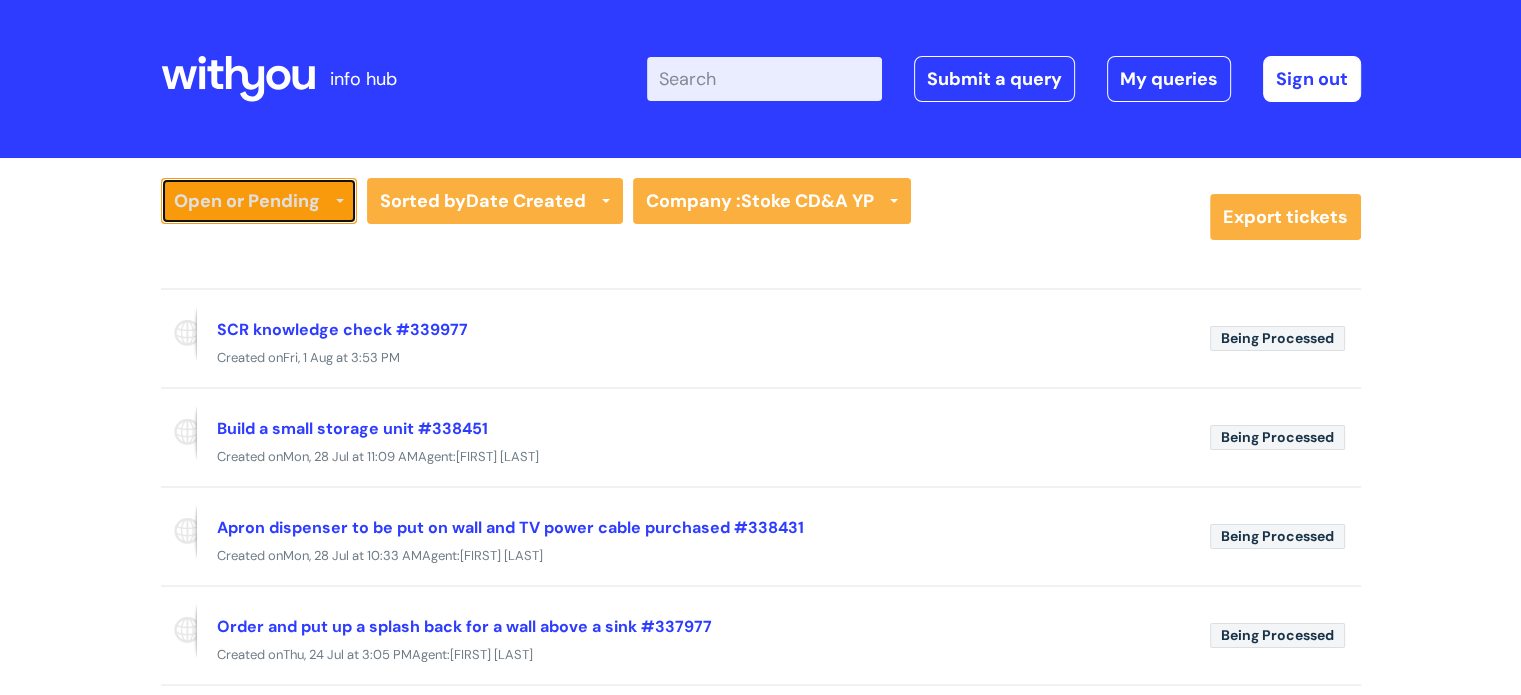 click on "Open or Pending" at bounding box center (259, 201) 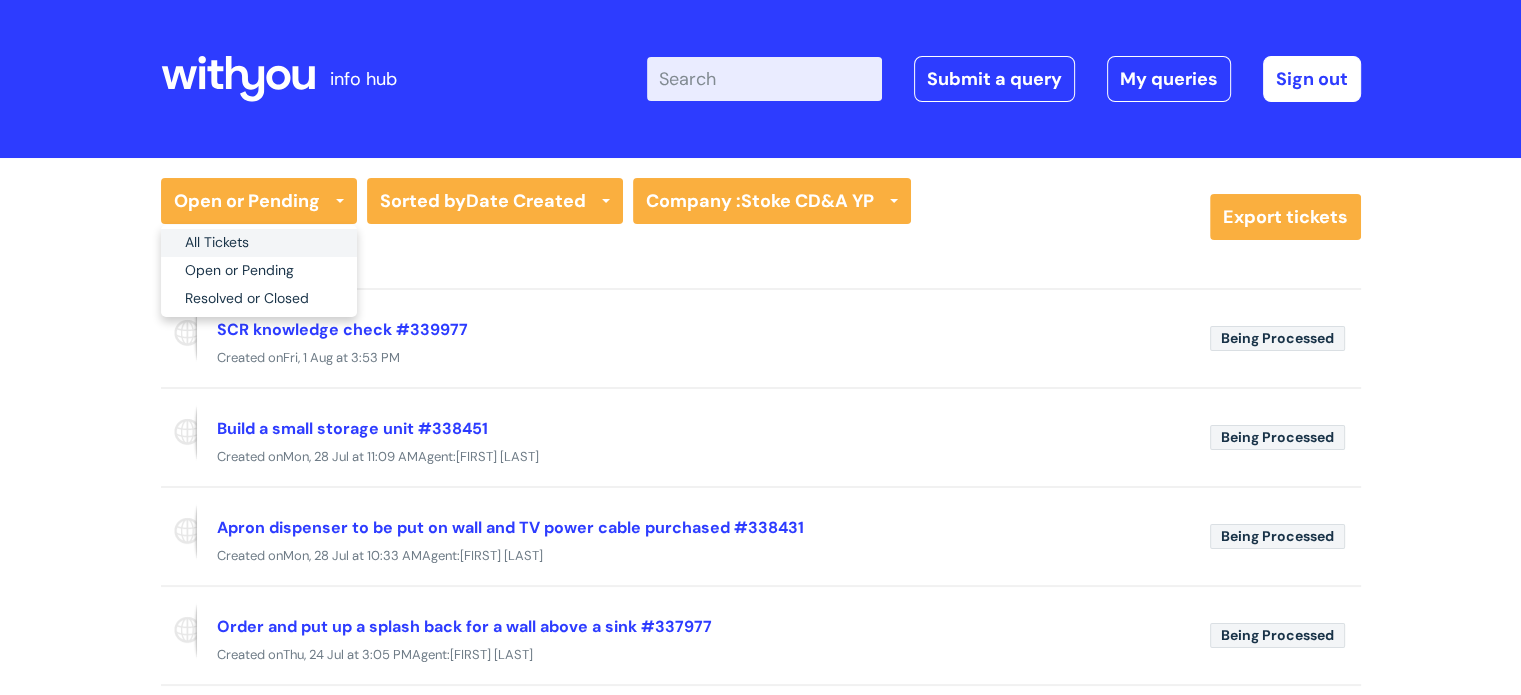 click on "All Tickets" at bounding box center (259, 243) 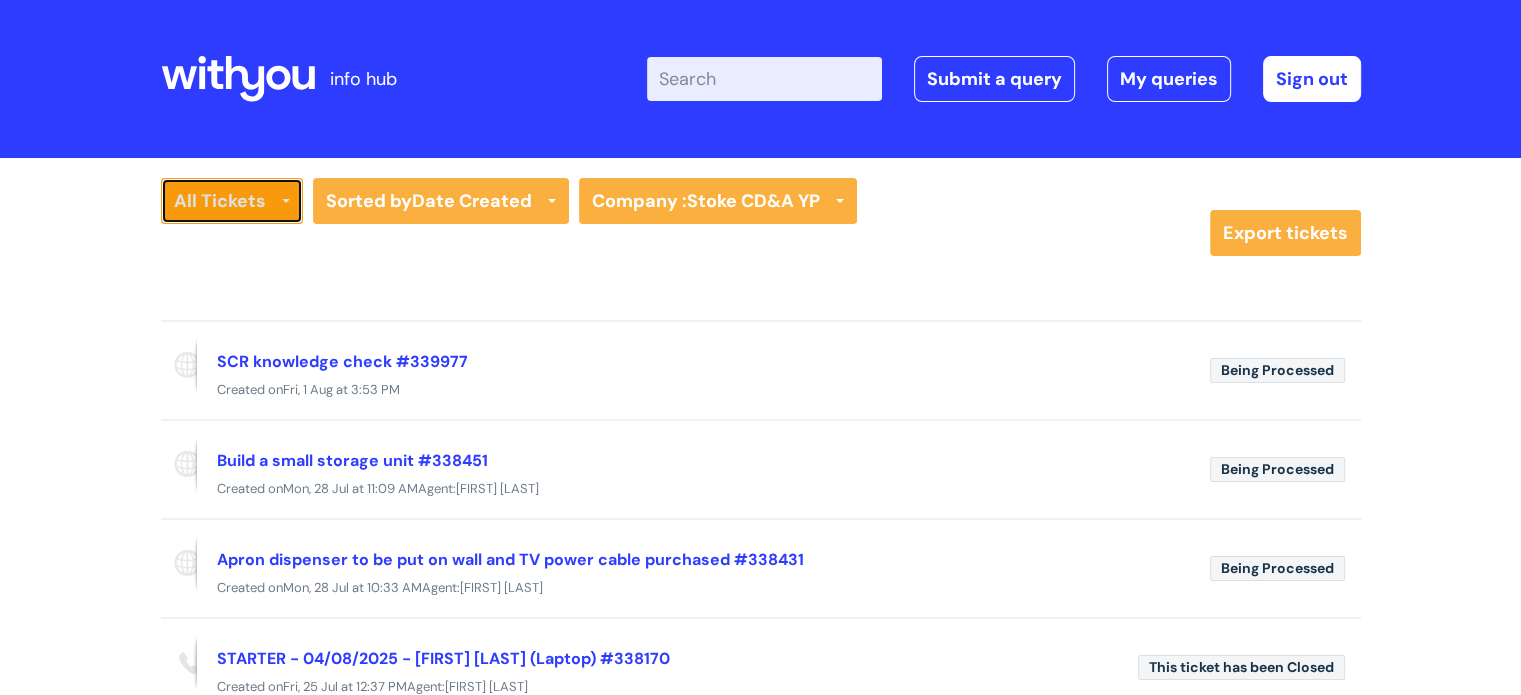 click on "All Tickets" at bounding box center (232, 201) 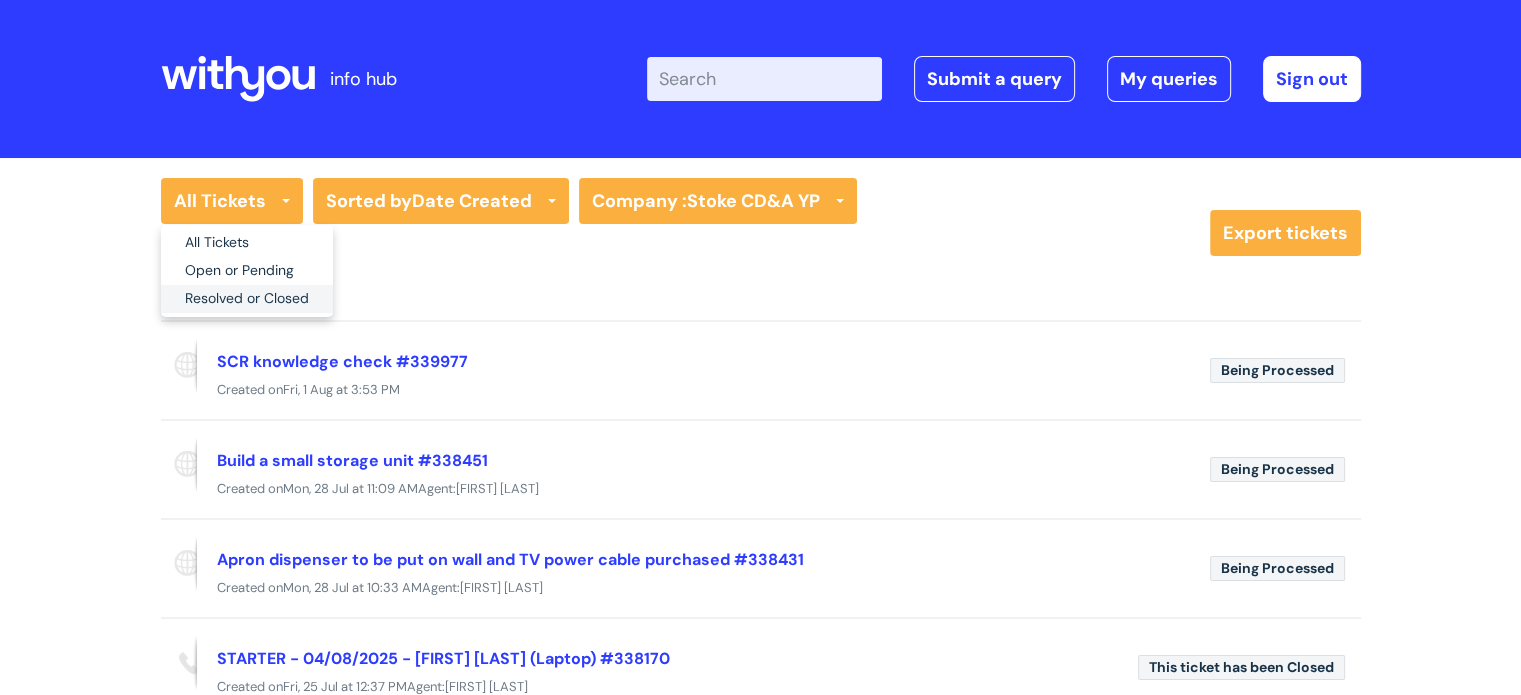 click on "Resolved or Closed" at bounding box center [247, 299] 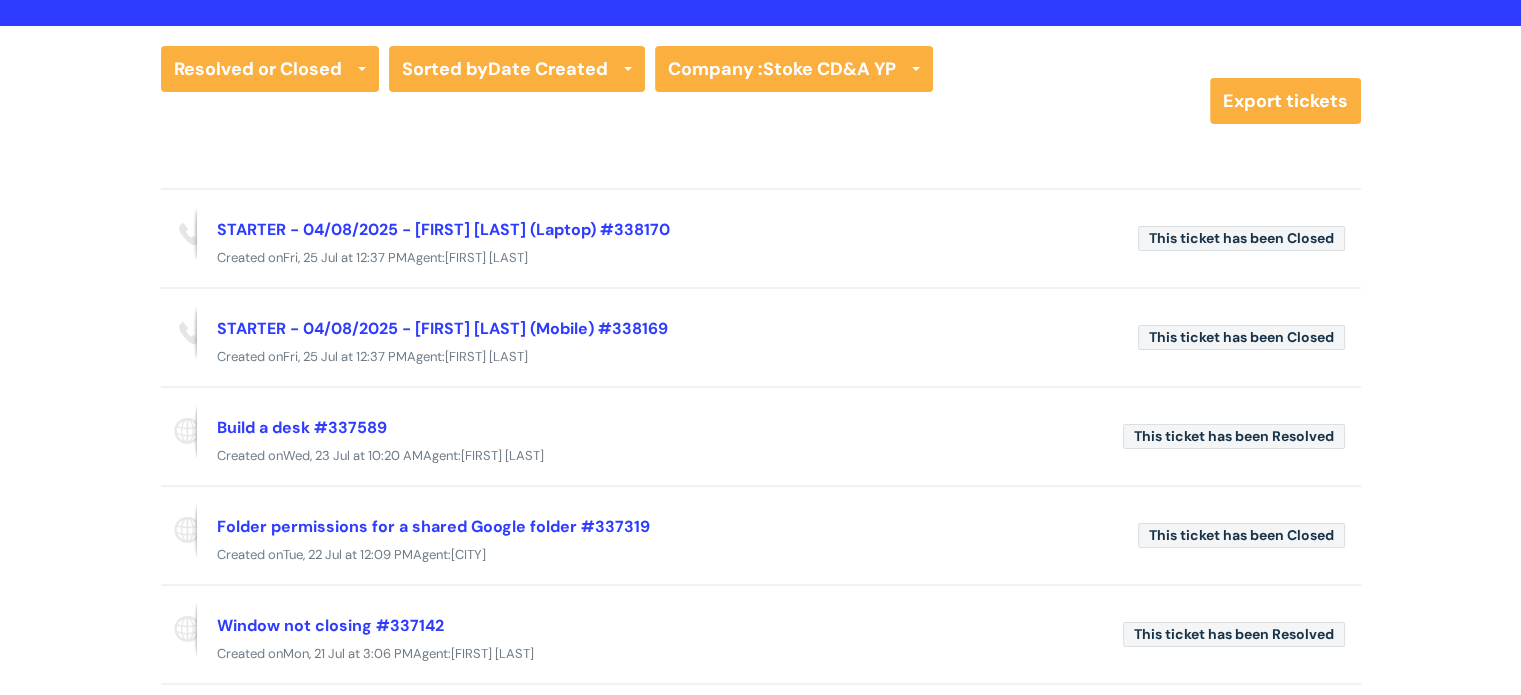 scroll, scrollTop: 0, scrollLeft: 0, axis: both 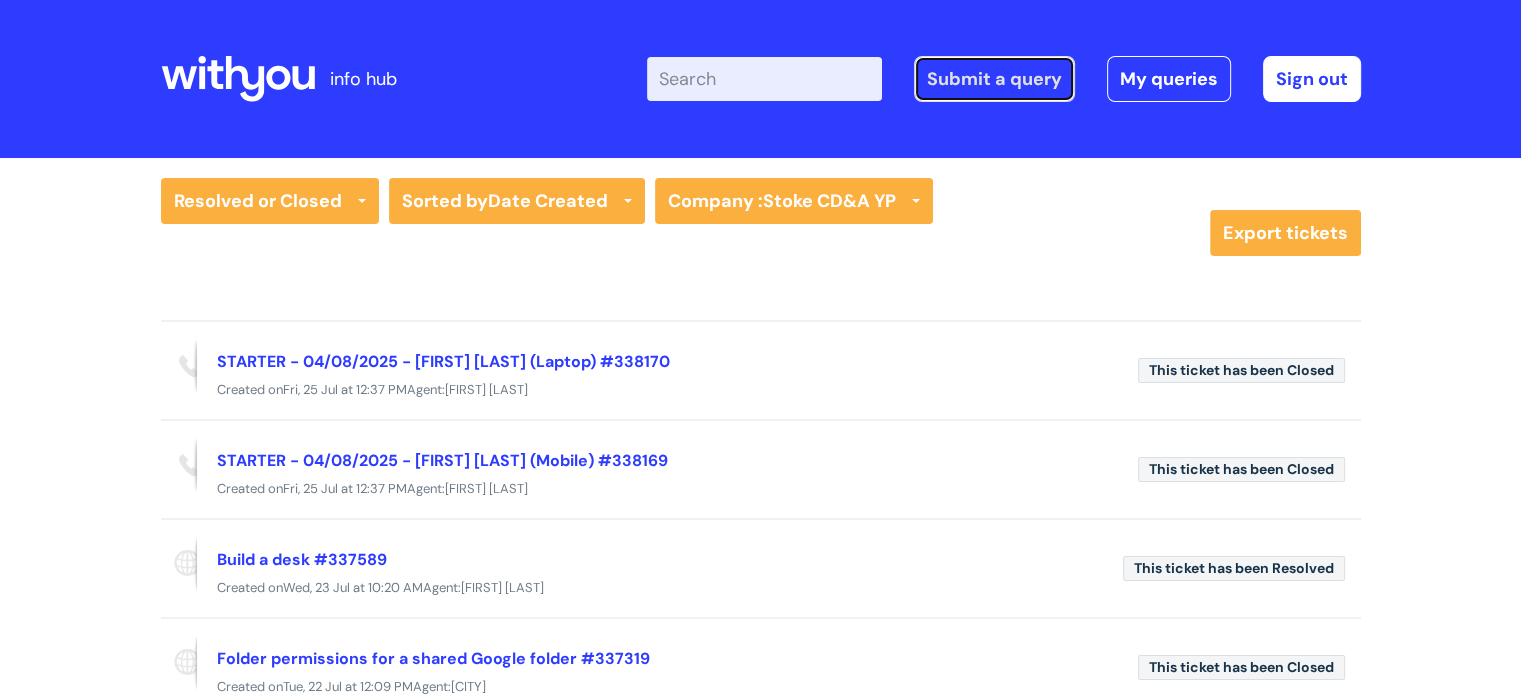 click on "Submit a query" at bounding box center (994, 79) 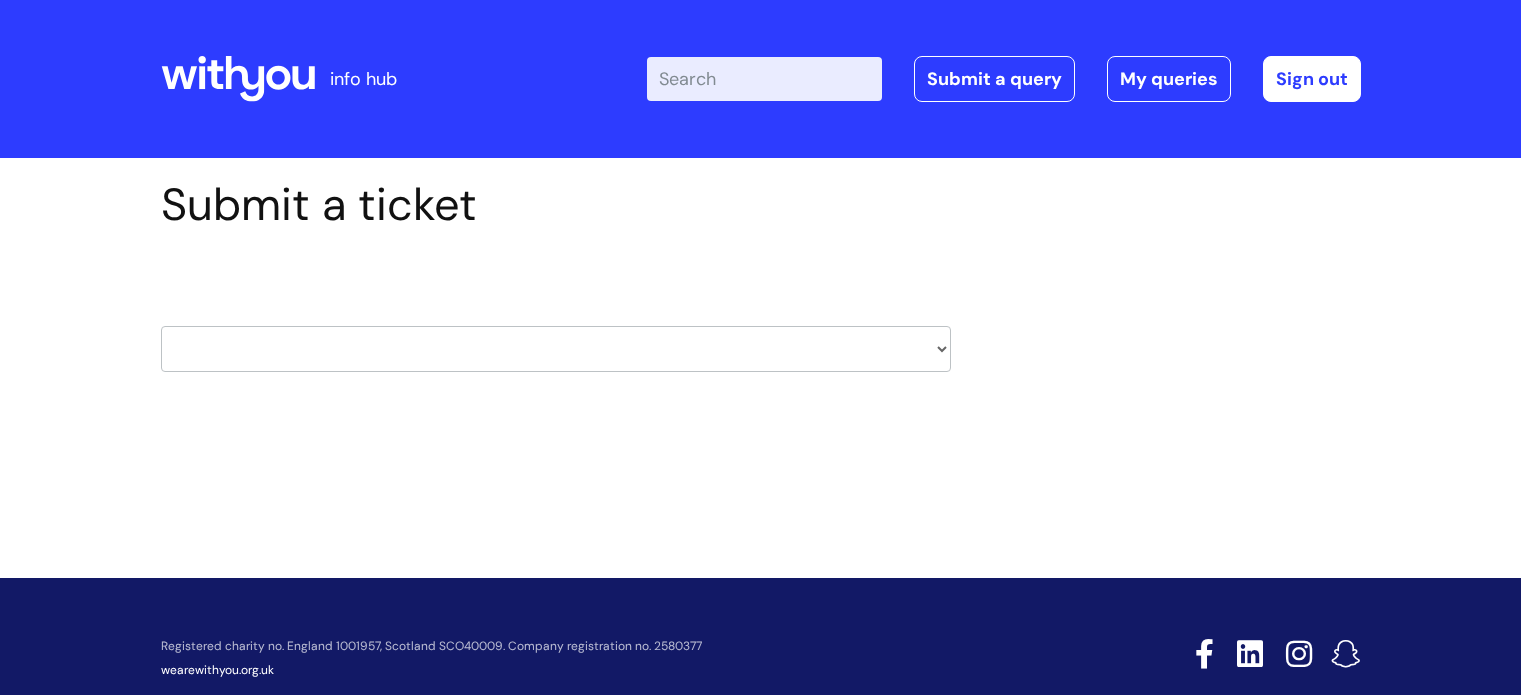 scroll, scrollTop: 0, scrollLeft: 0, axis: both 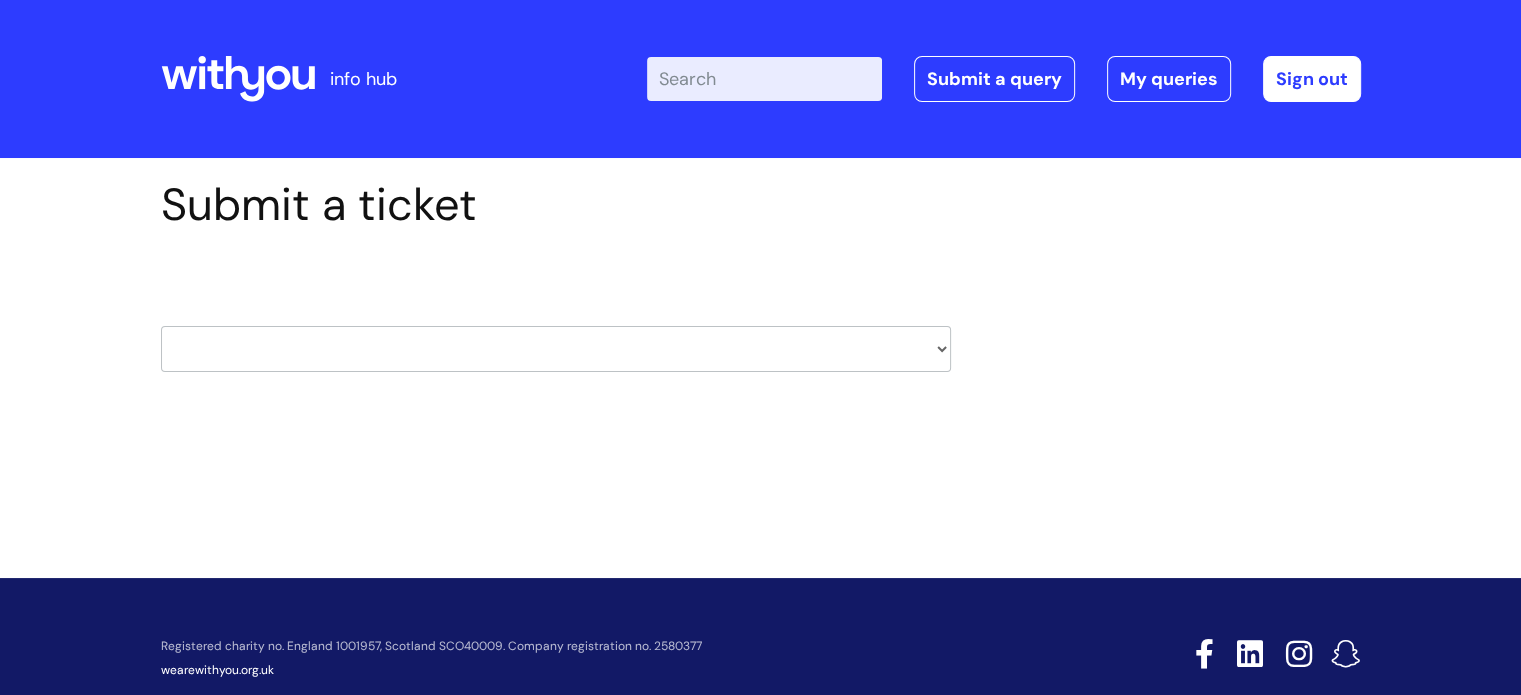 click on "HR / People
IT and Support
Clinical Drug Alerts
Finance Accounts
Data Support Team
Data Protection
External Communications
Learning and Development
Information Requests & Reports - Data Analysts
Insurance
Internal Communications
Pensions
Surrey NHS Talking Therapies
Payroll
Safeguarding" at bounding box center (556, 349) 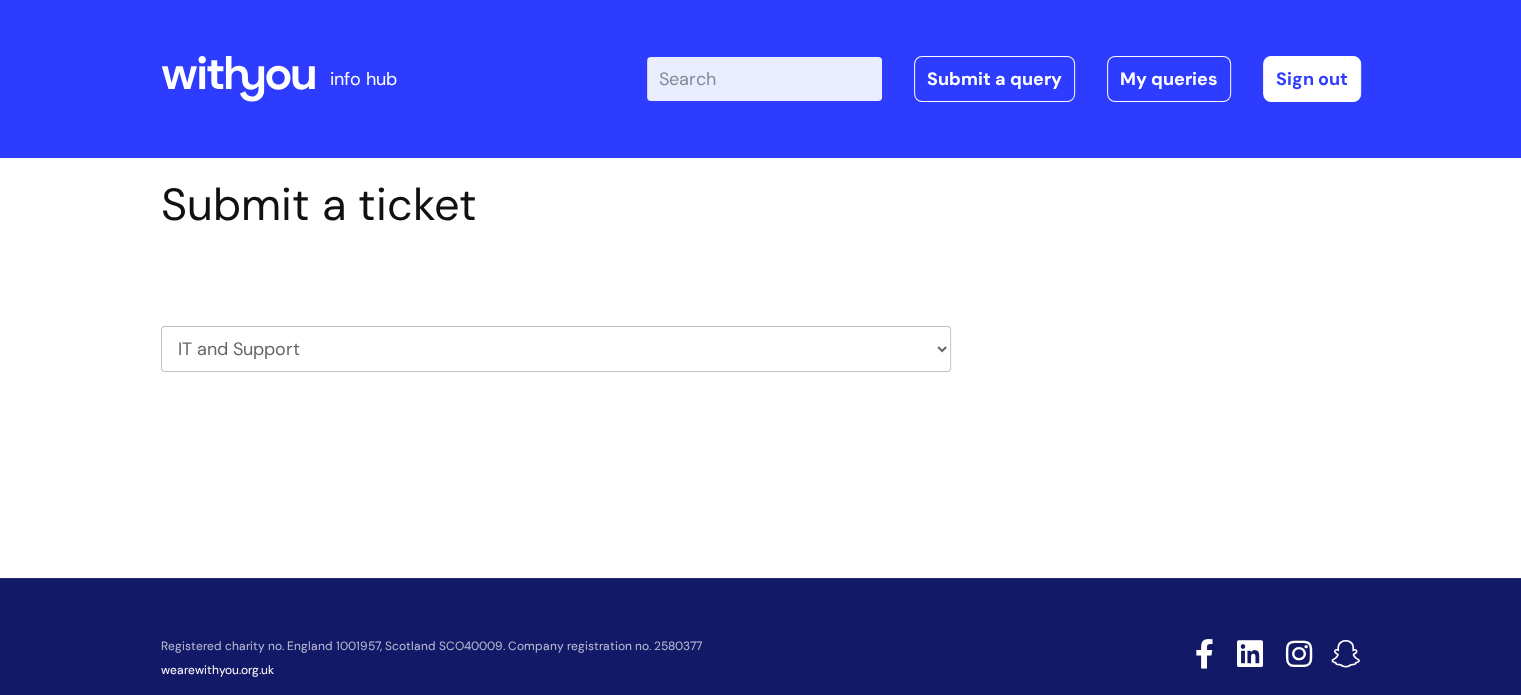click on "HR / People
IT and Support
Clinical Drug Alerts
Finance Accounts
Data Support Team
Data Protection
External Communications
Learning and Development
Information Requests & Reports - Data Analysts
Insurance
Internal Communications
Pensions
Surrey NHS Talking Therapies
Payroll
Safeguarding" at bounding box center [556, 349] 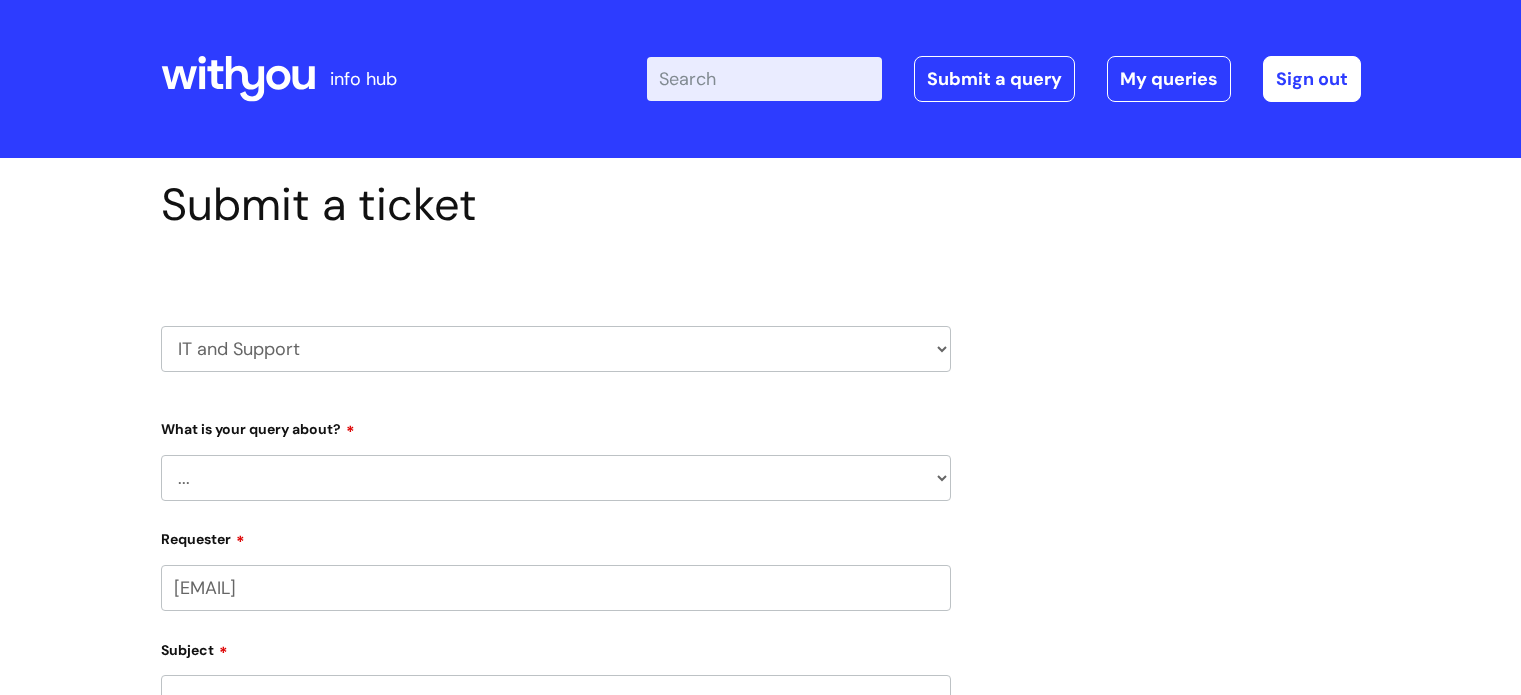 scroll, scrollTop: 0, scrollLeft: 0, axis: both 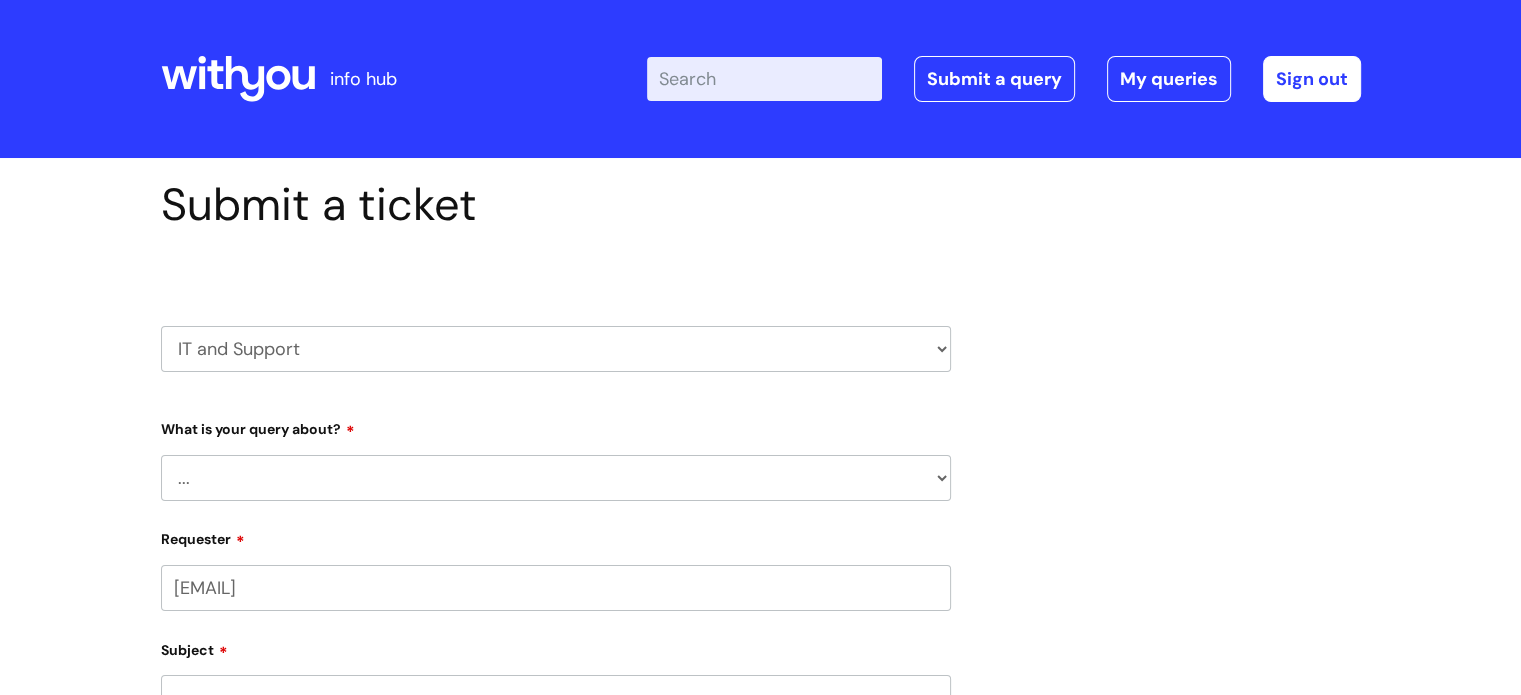 select on "80004418200" 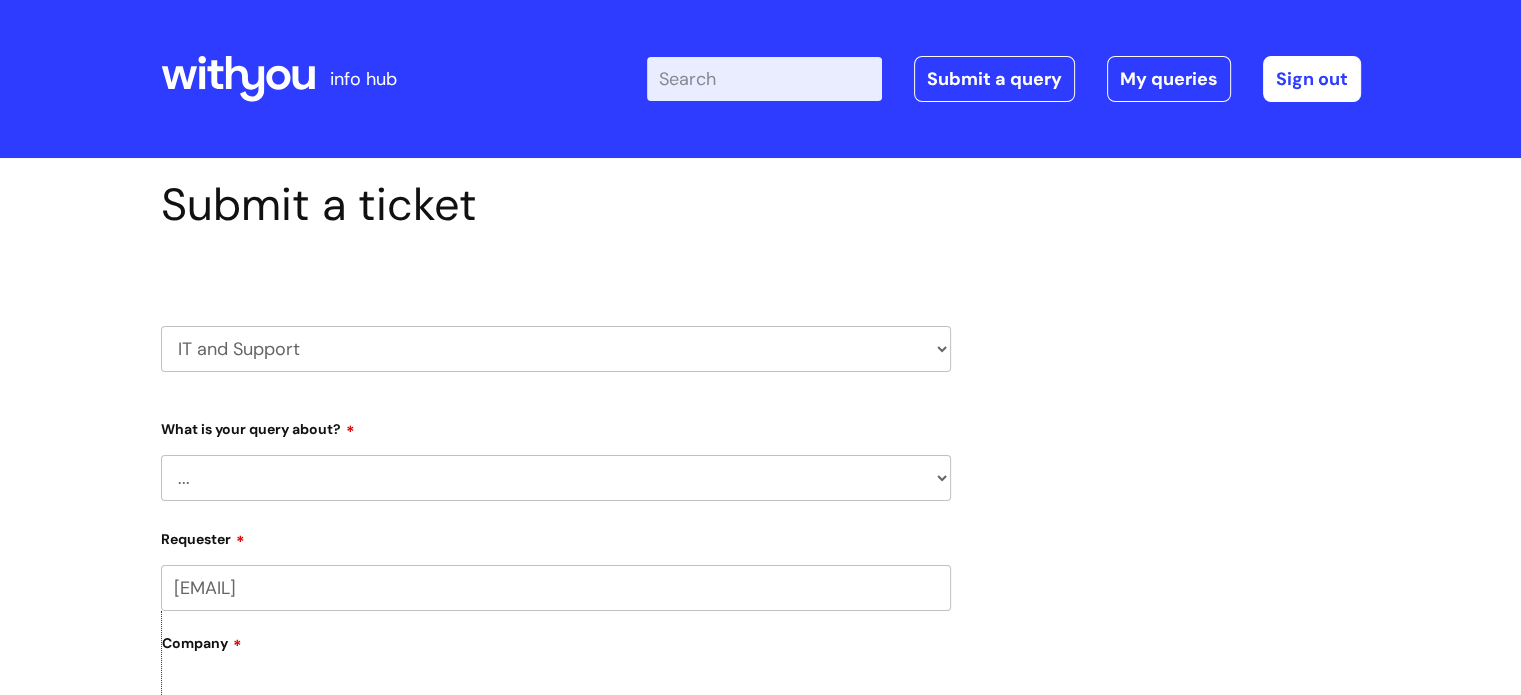 click on "...
Mobile Phone Reset & MFA
Accounts, Starters and Leavers
IT Hardware issue
I need help logging in
Printing & Scanning
Something Else
System/software" at bounding box center [556, 478] 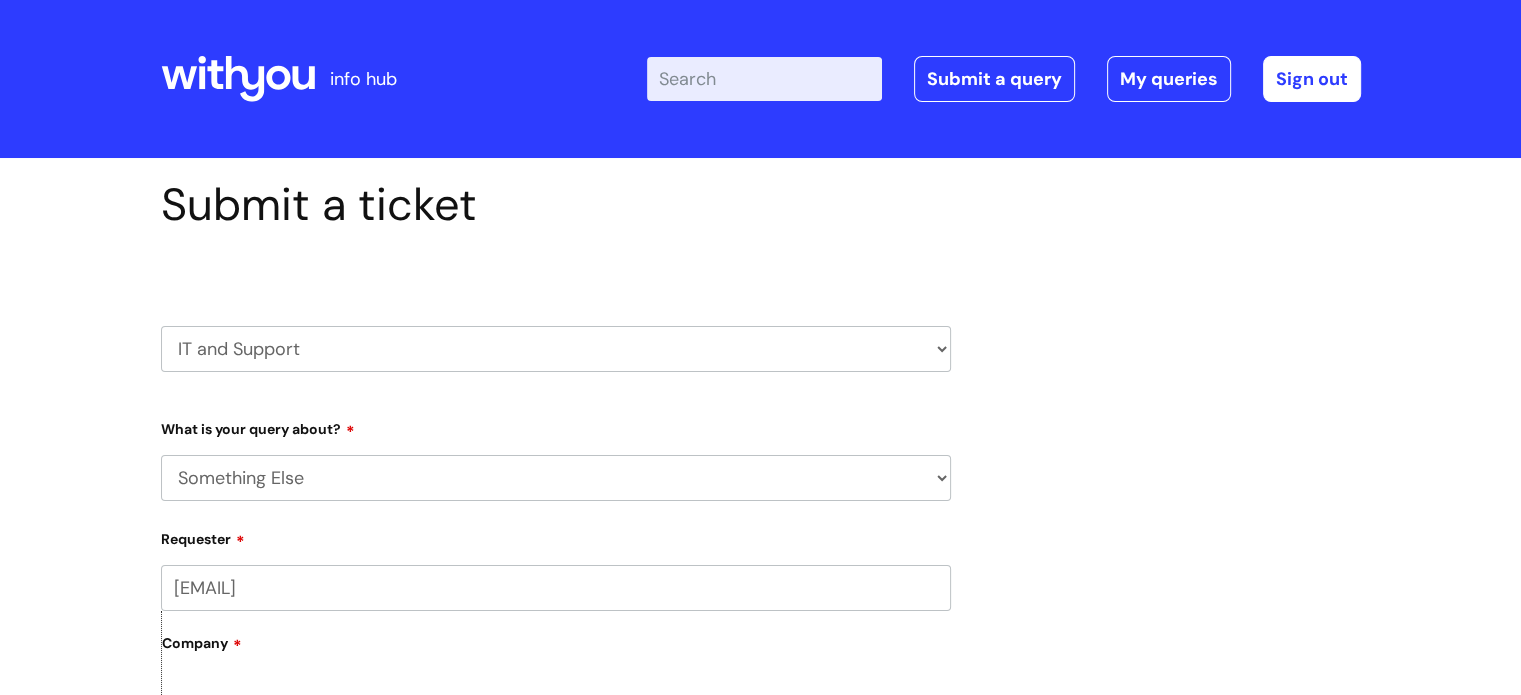 click on "...
Mobile Phone Reset & MFA
Accounts, Starters and Leavers
IT Hardware issue
I need help logging in
Printing & Scanning
Something Else
System/software" at bounding box center [556, 478] 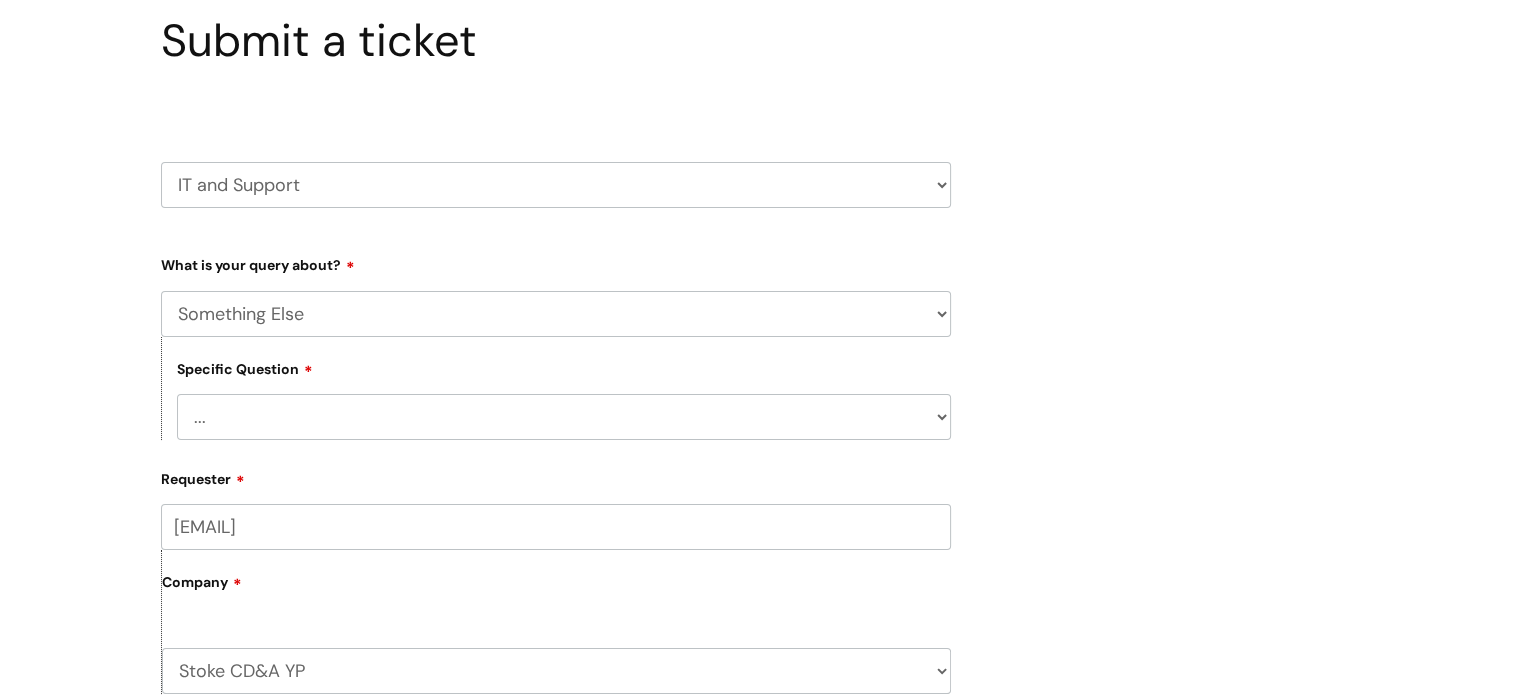 scroll, scrollTop: 200, scrollLeft: 0, axis: vertical 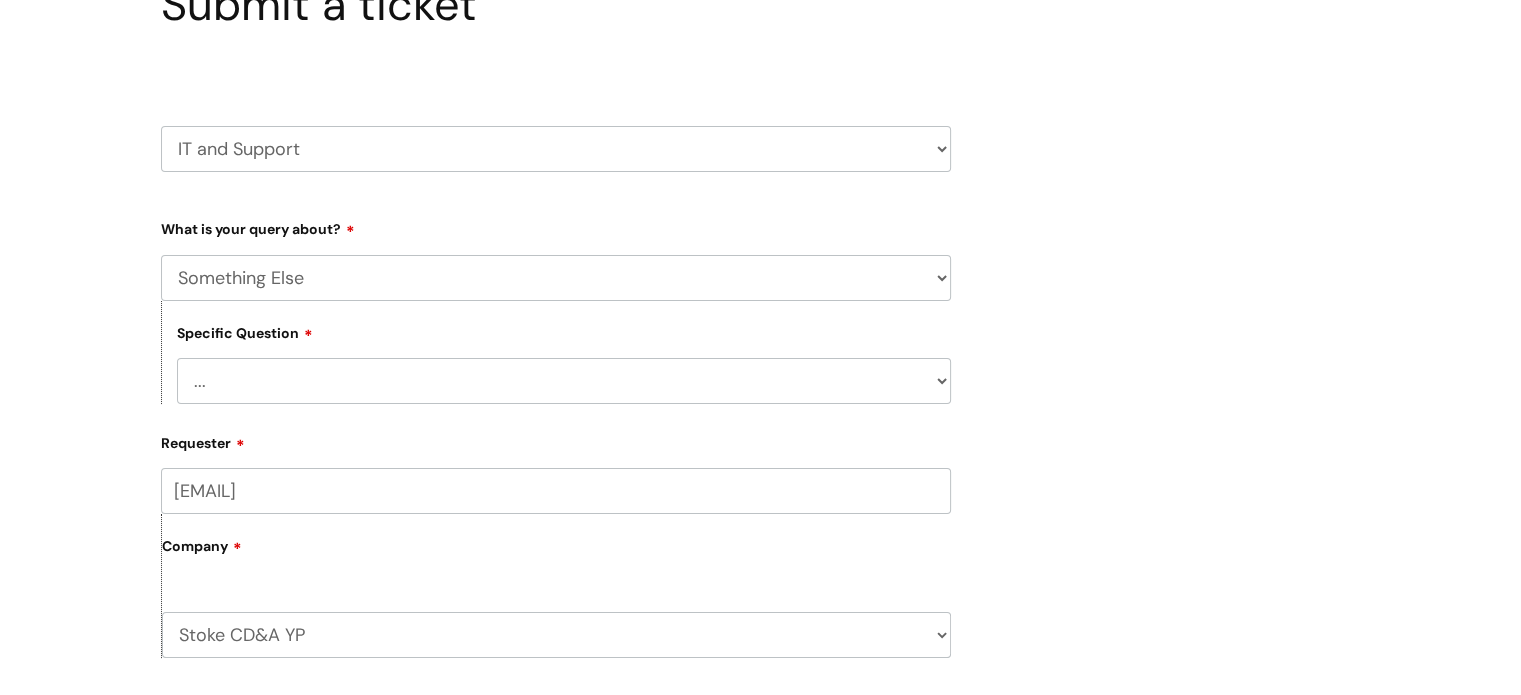 click on "... My problem is not listed" at bounding box center [564, 381] 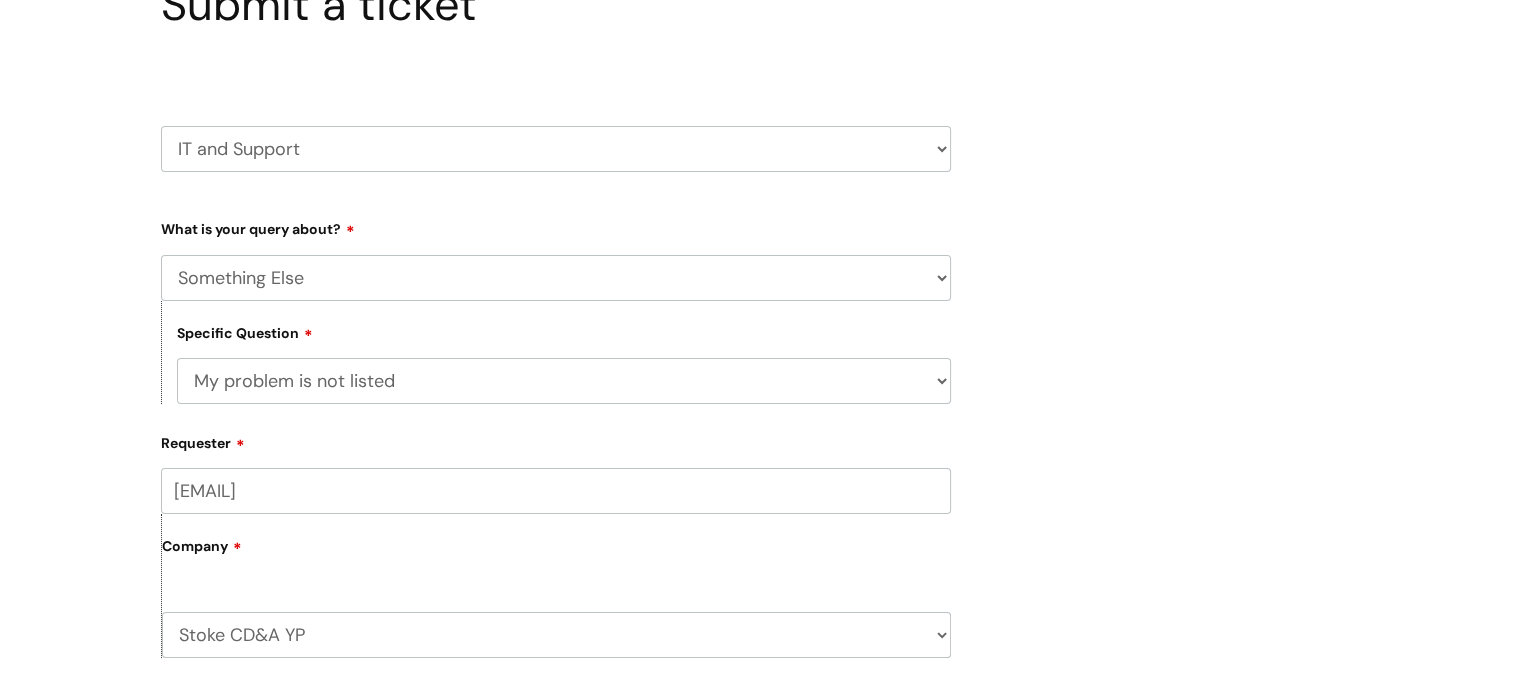 click on "... My problem is not listed" at bounding box center [564, 381] 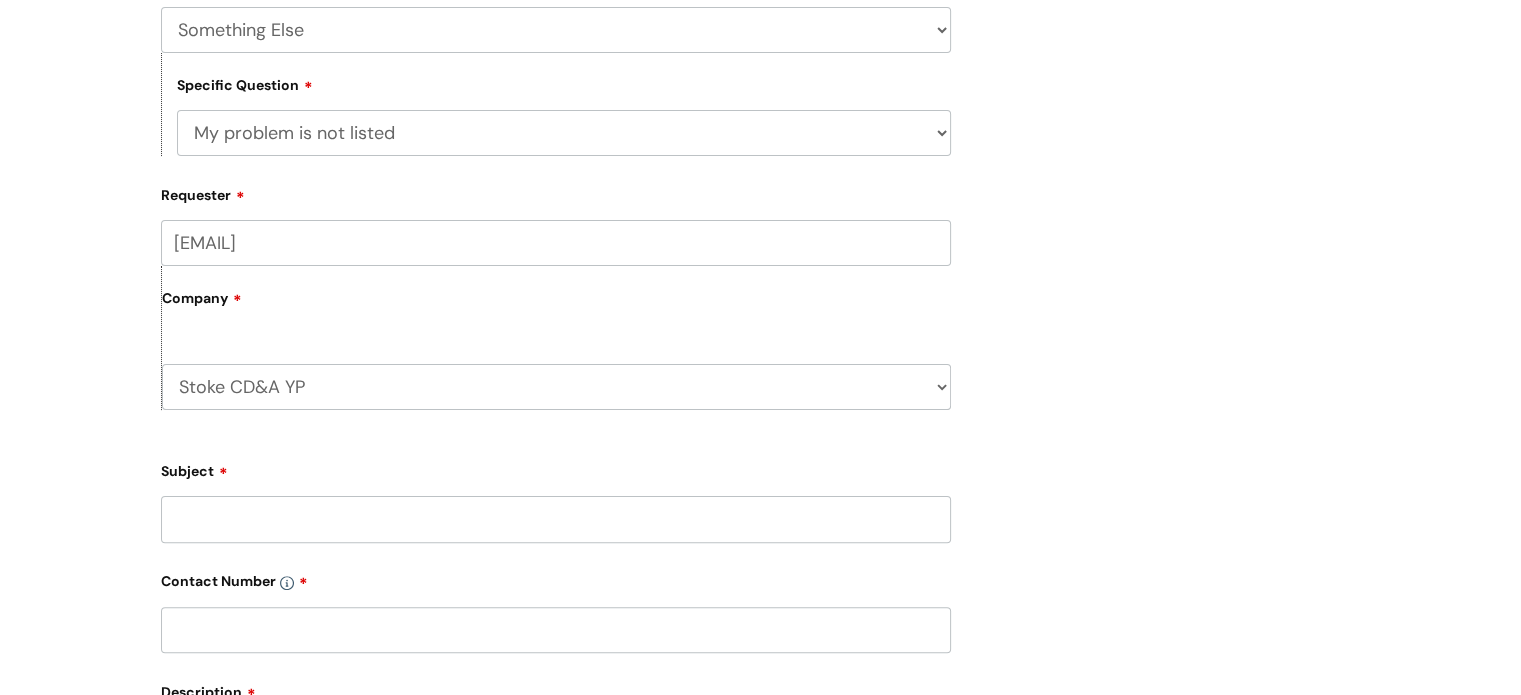 scroll, scrollTop: 500, scrollLeft: 0, axis: vertical 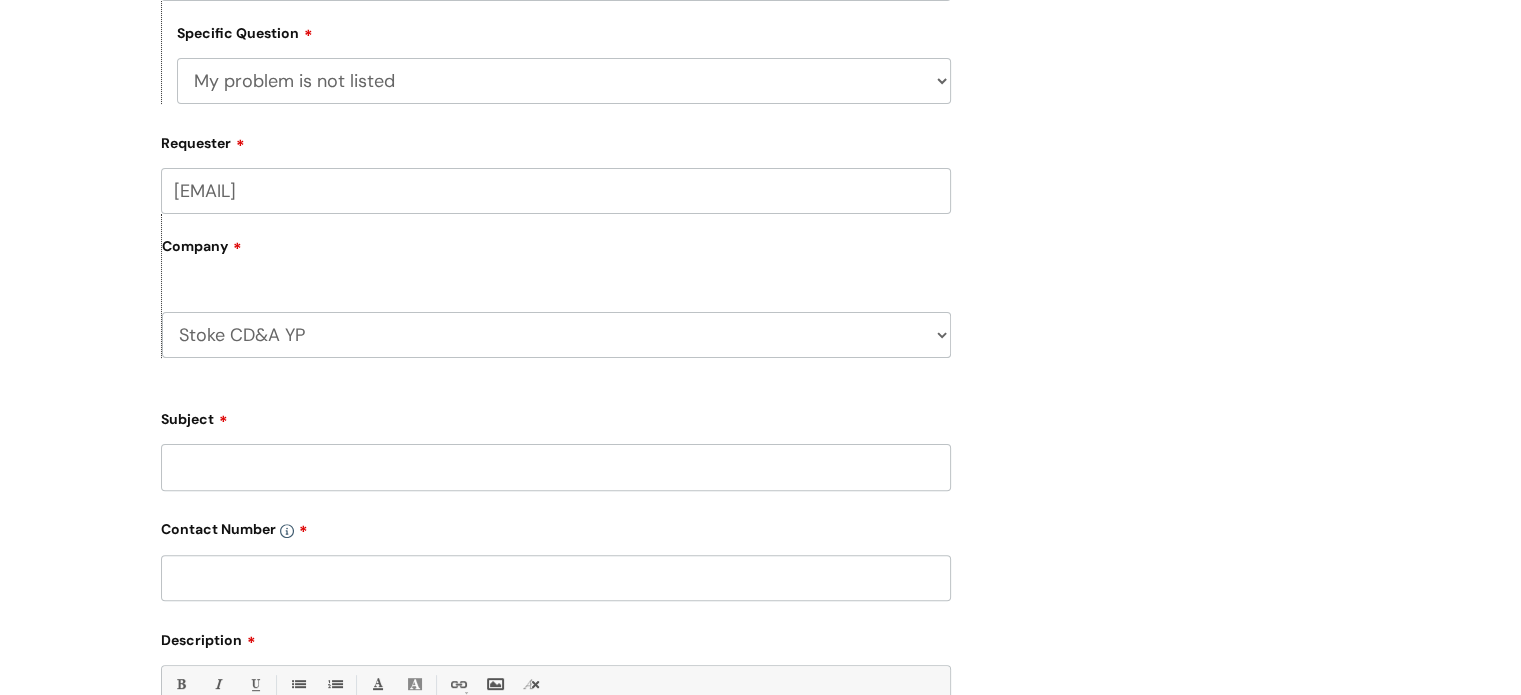 click on "Subject" at bounding box center (556, 467) 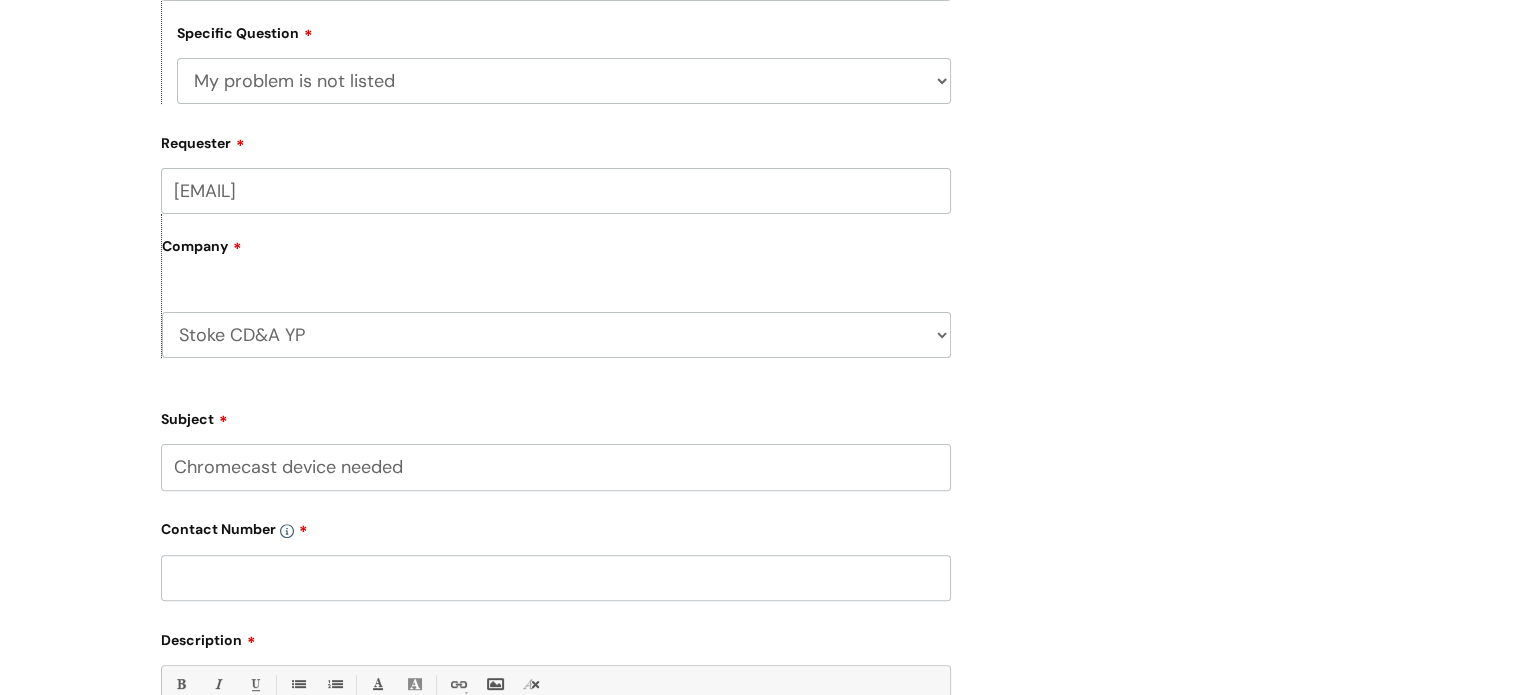 type on "Chromecast device needed" 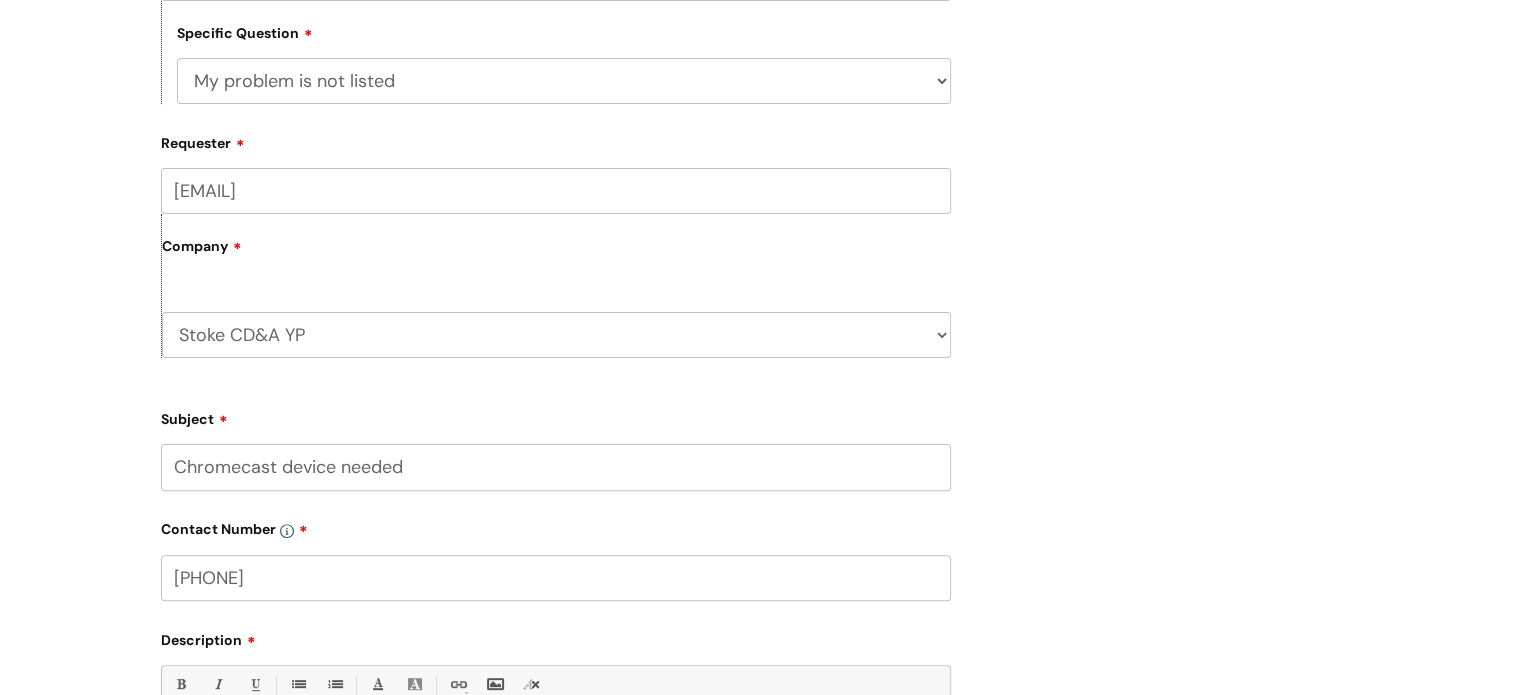 click on "07866006975" at bounding box center (556, 578) 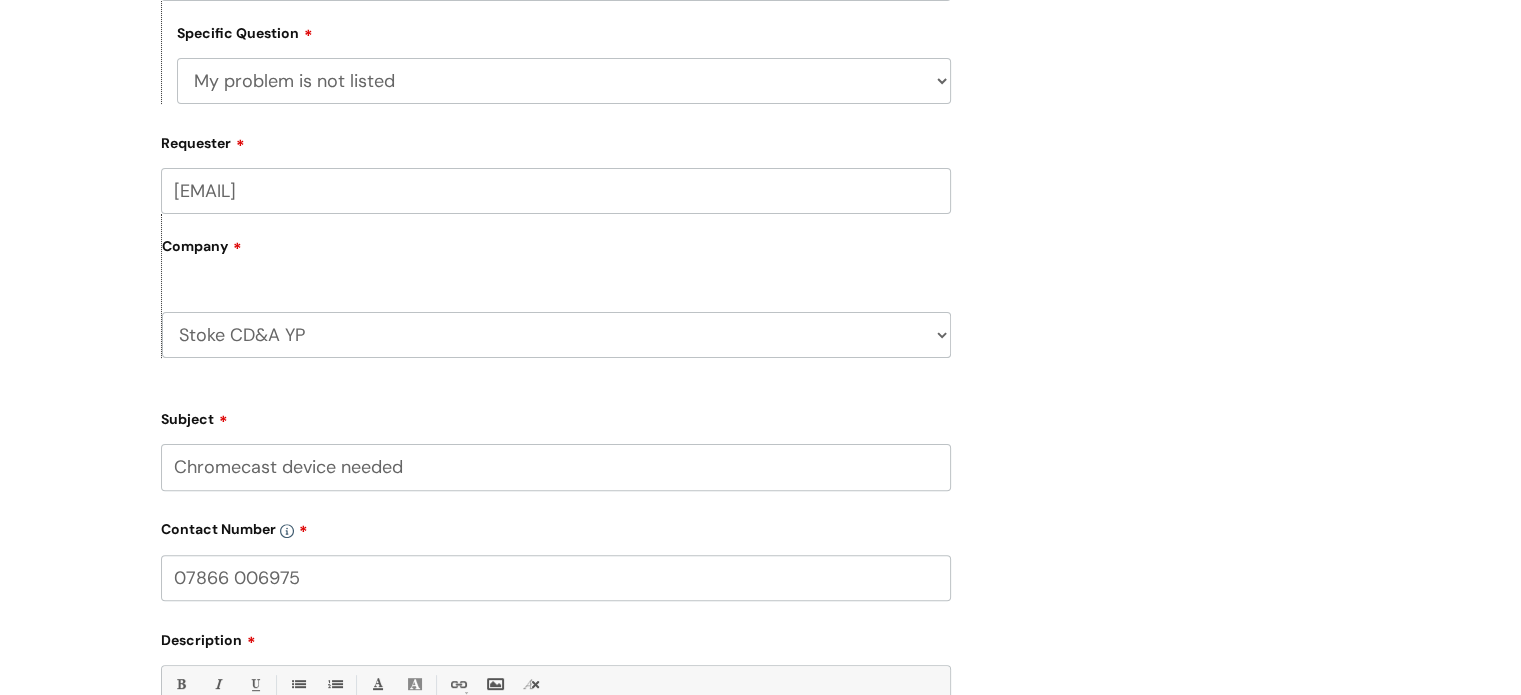 click on "07866 006975" at bounding box center (556, 578) 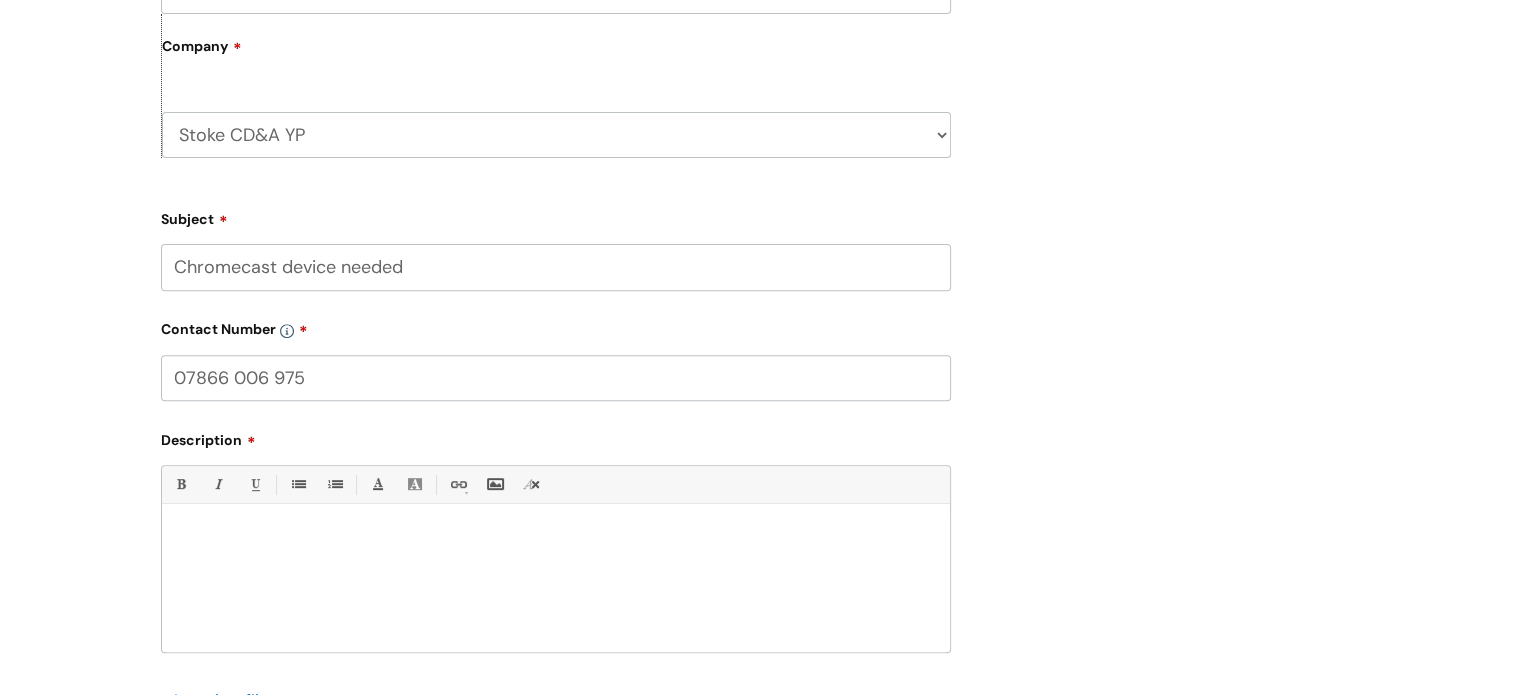 scroll, scrollTop: 800, scrollLeft: 0, axis: vertical 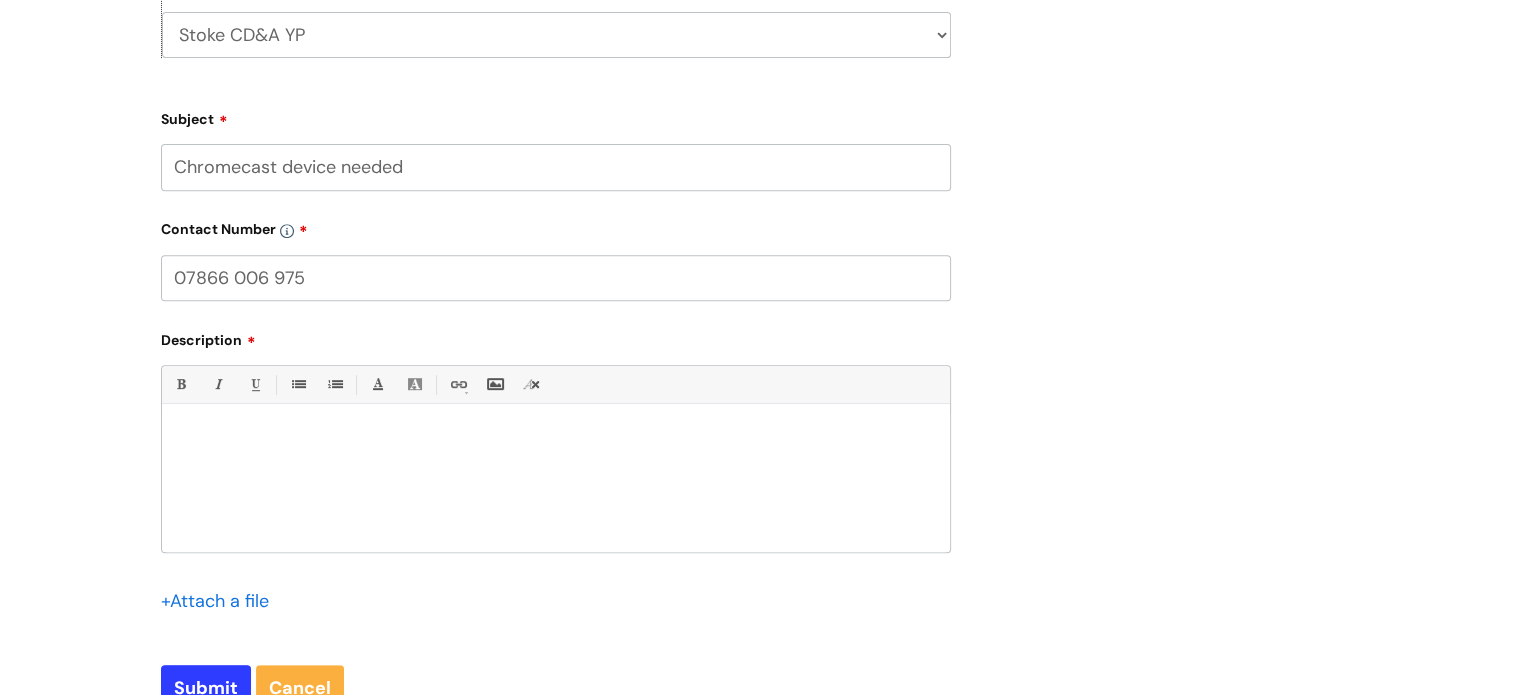 type on "07866 006 975" 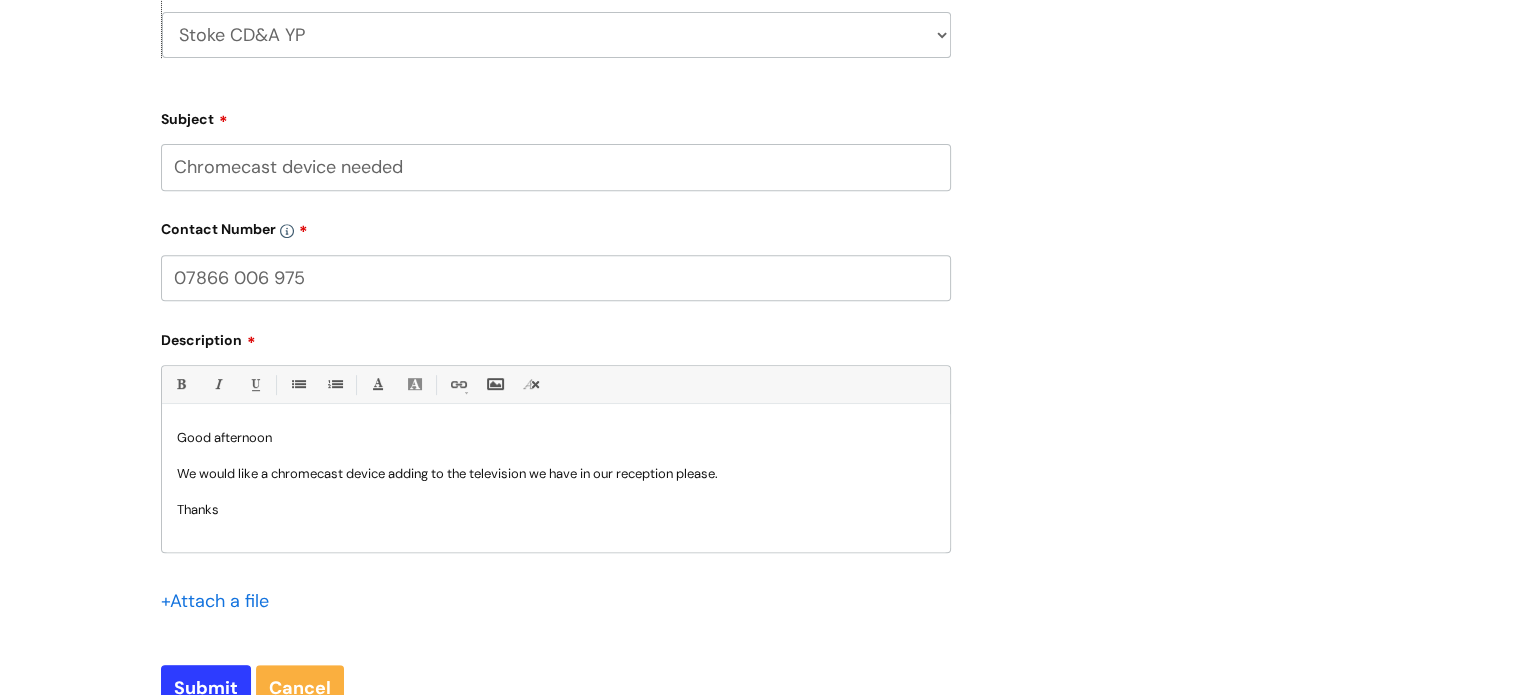 scroll, scrollTop: 2, scrollLeft: 0, axis: vertical 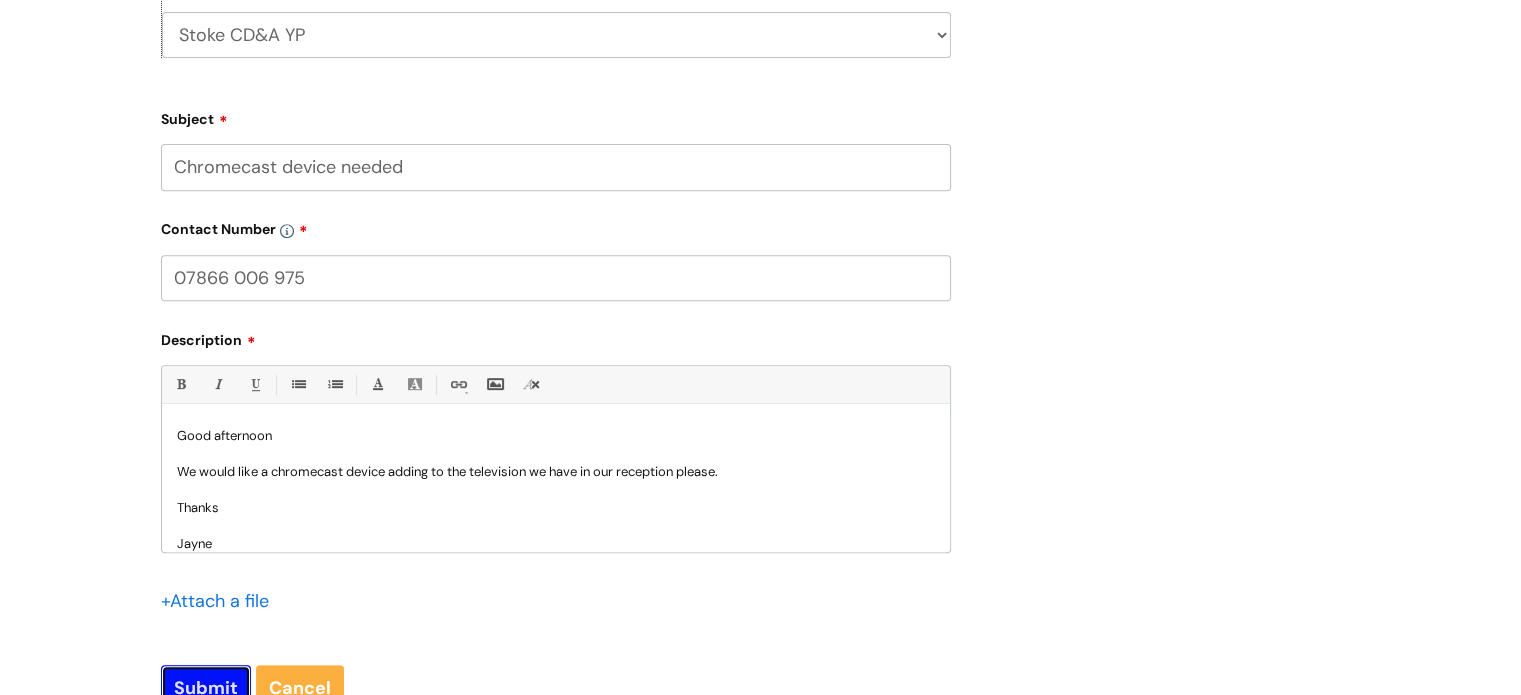 click on "Submit" at bounding box center [206, 688] 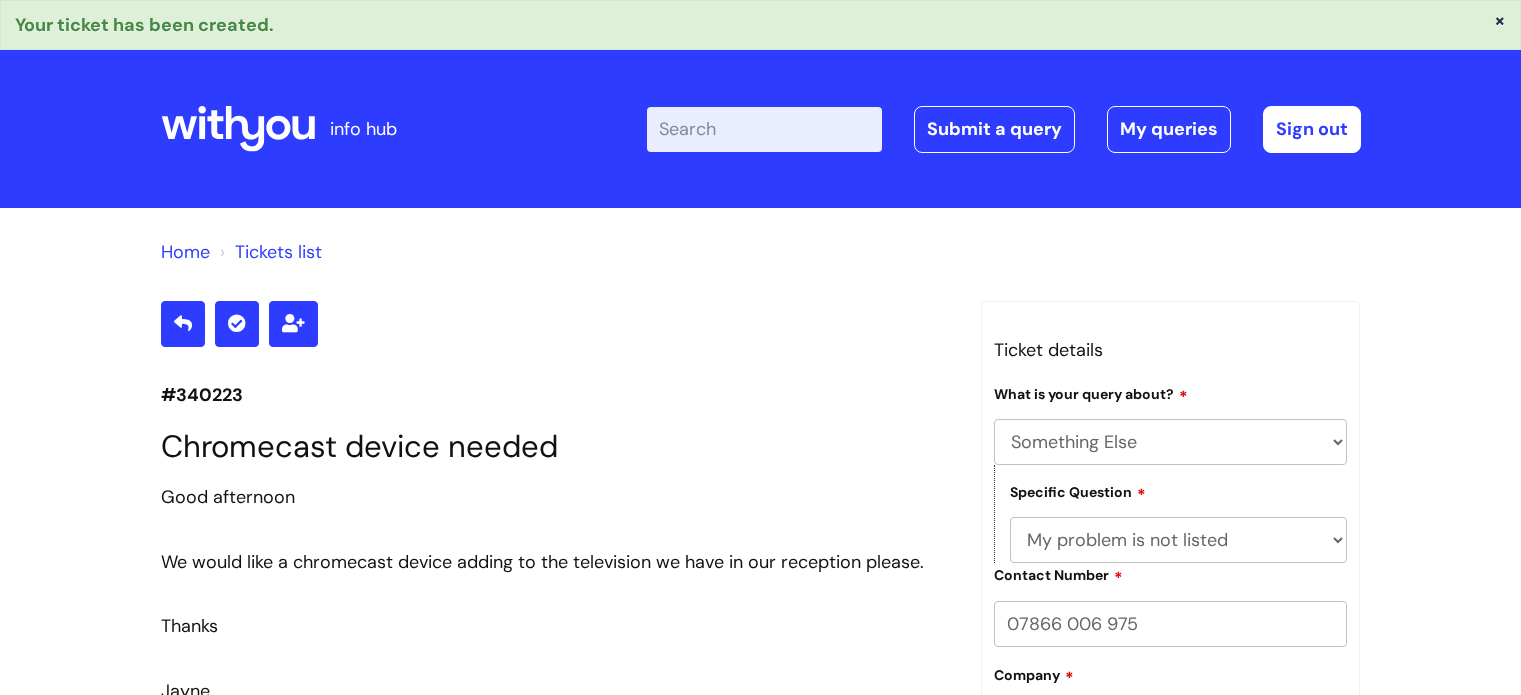 select on "Something Else" 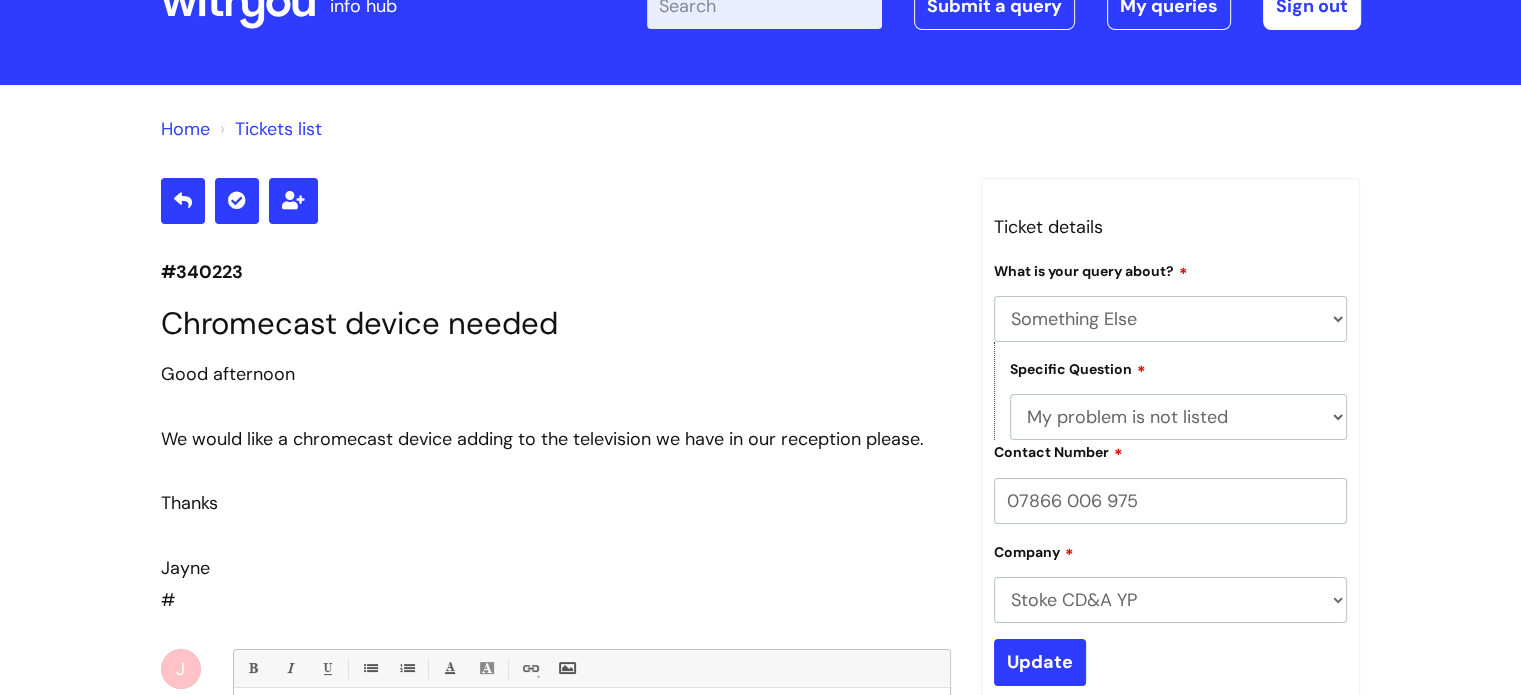 scroll, scrollTop: 0, scrollLeft: 0, axis: both 